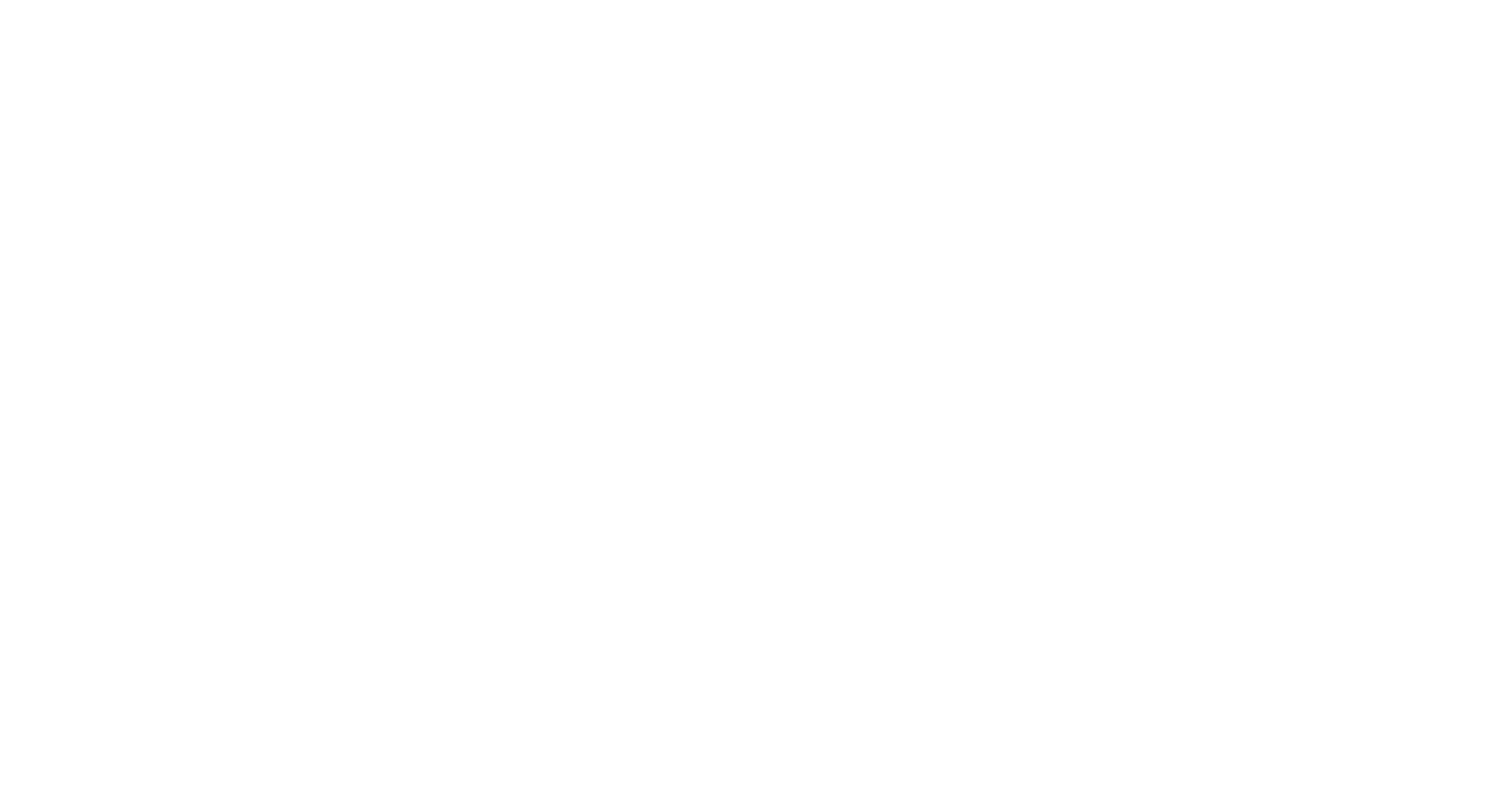 scroll, scrollTop: 0, scrollLeft: 0, axis: both 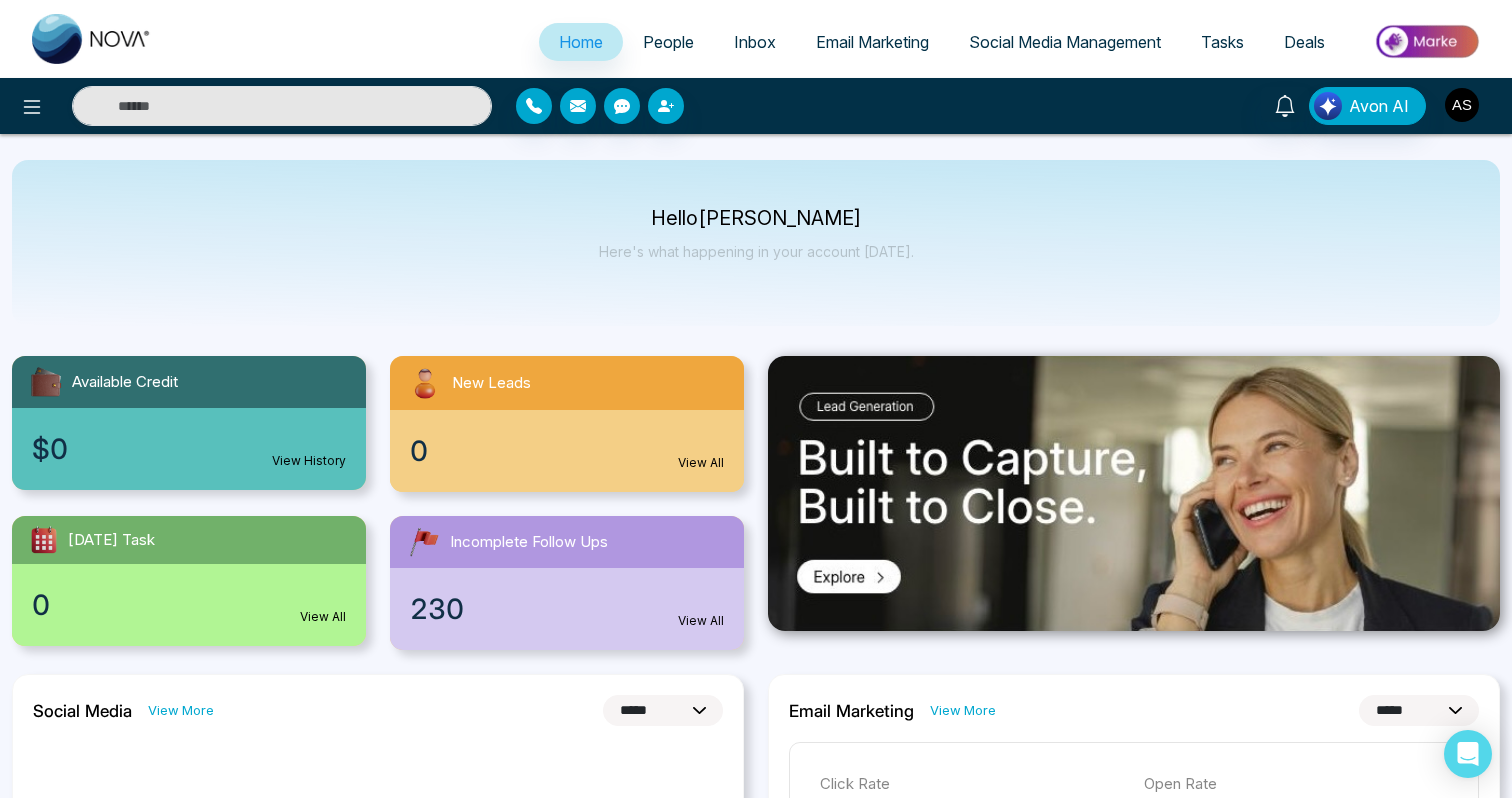 click at bounding box center (1462, 105) 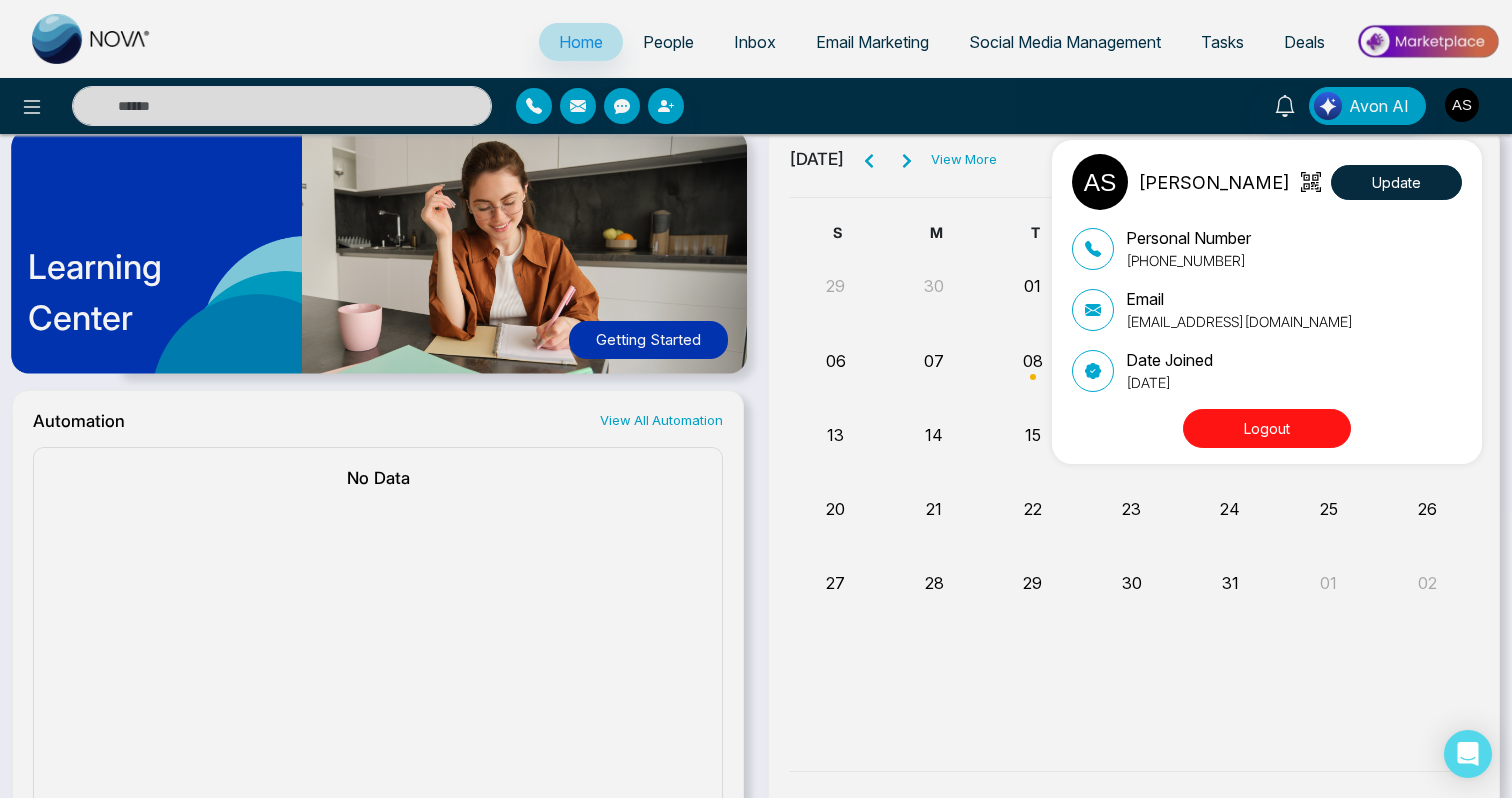 scroll, scrollTop: 1138, scrollLeft: 0, axis: vertical 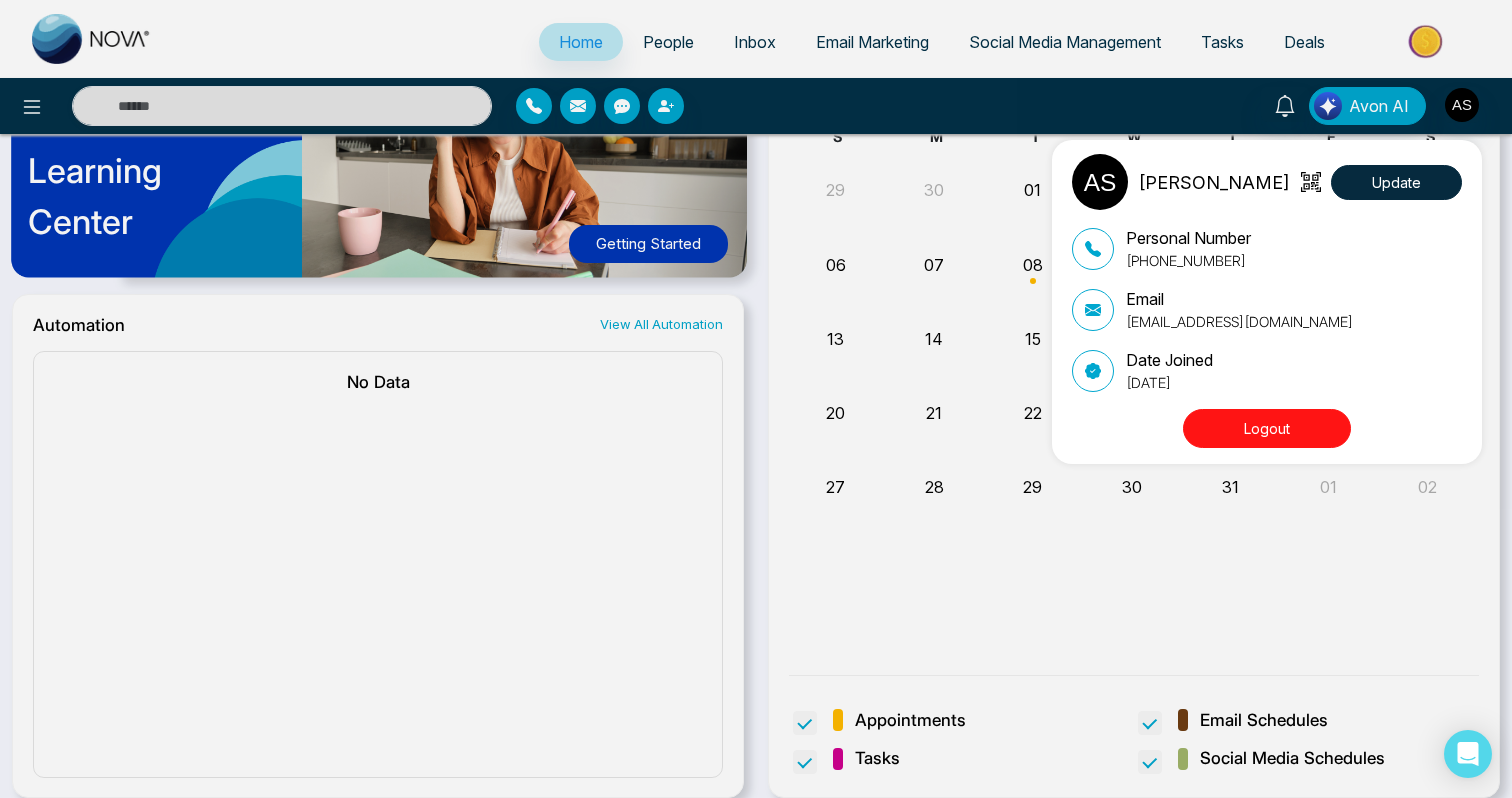 click on "[PERSON_NAME] Update Personal Number [PHONE_NUMBER] Email [EMAIL_ADDRESS][DOMAIN_NAME] Date Joined [DATE] Logout" at bounding box center (756, 399) 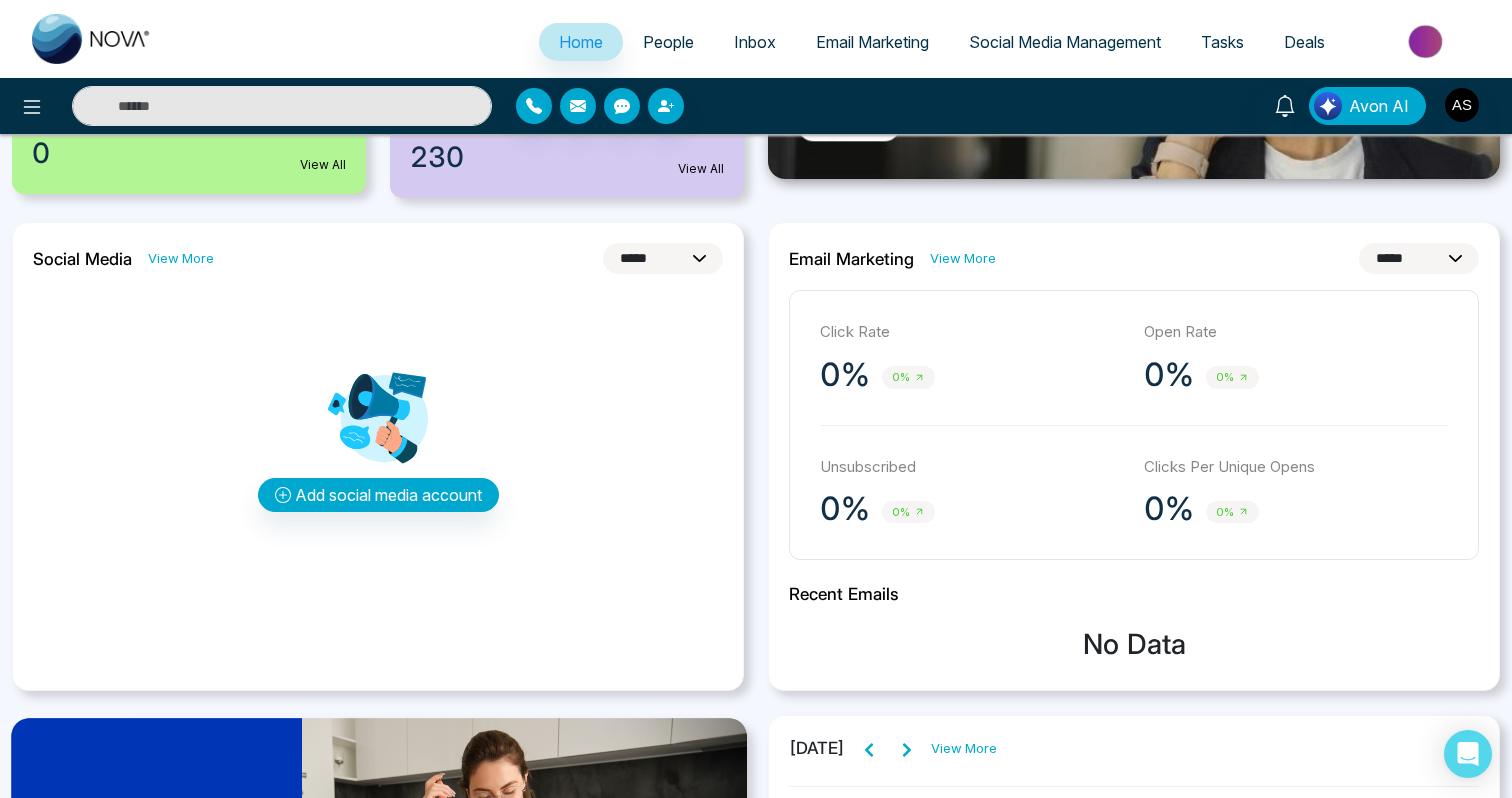 scroll, scrollTop: 427, scrollLeft: 0, axis: vertical 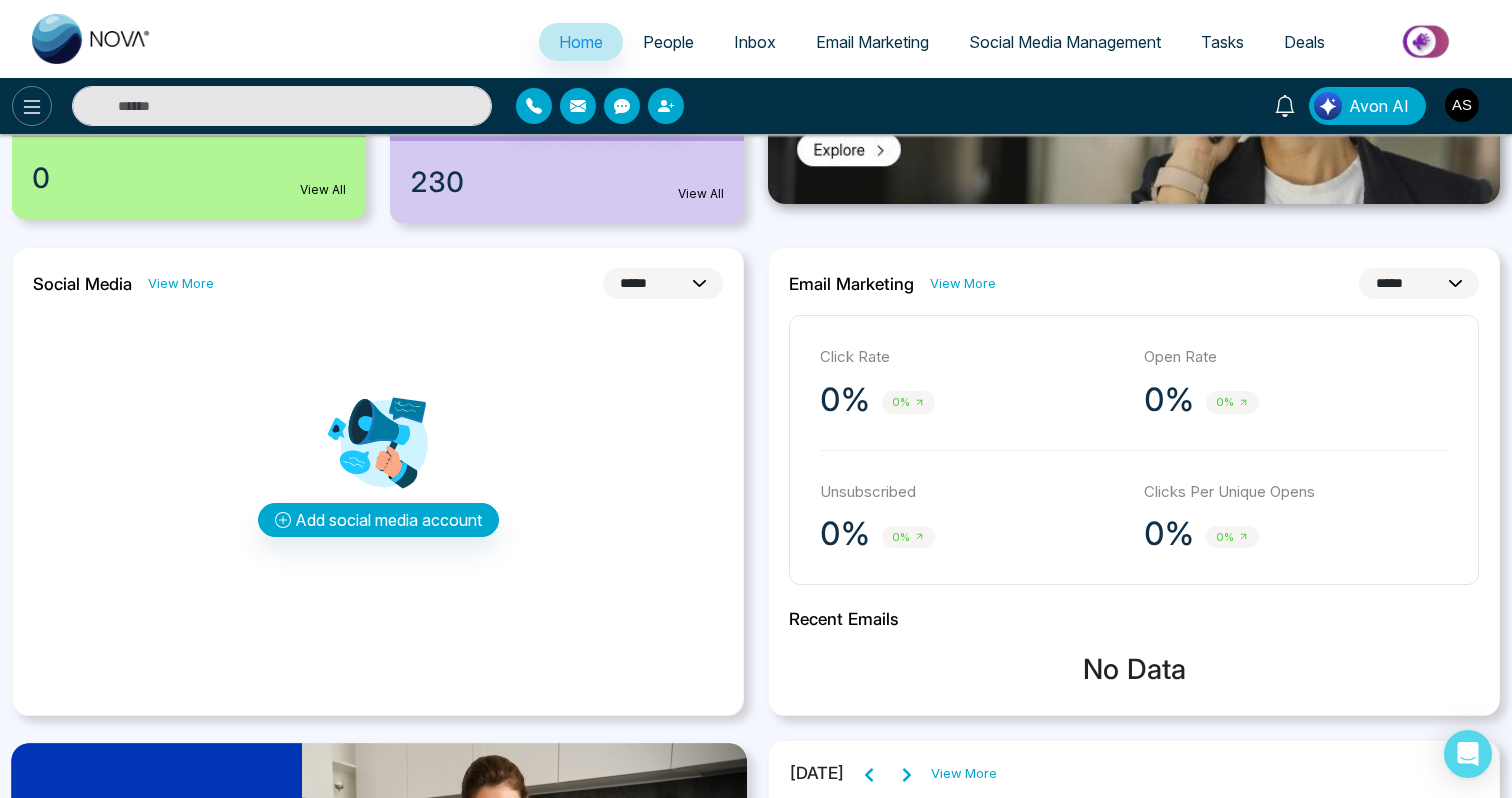 click at bounding box center [32, 106] 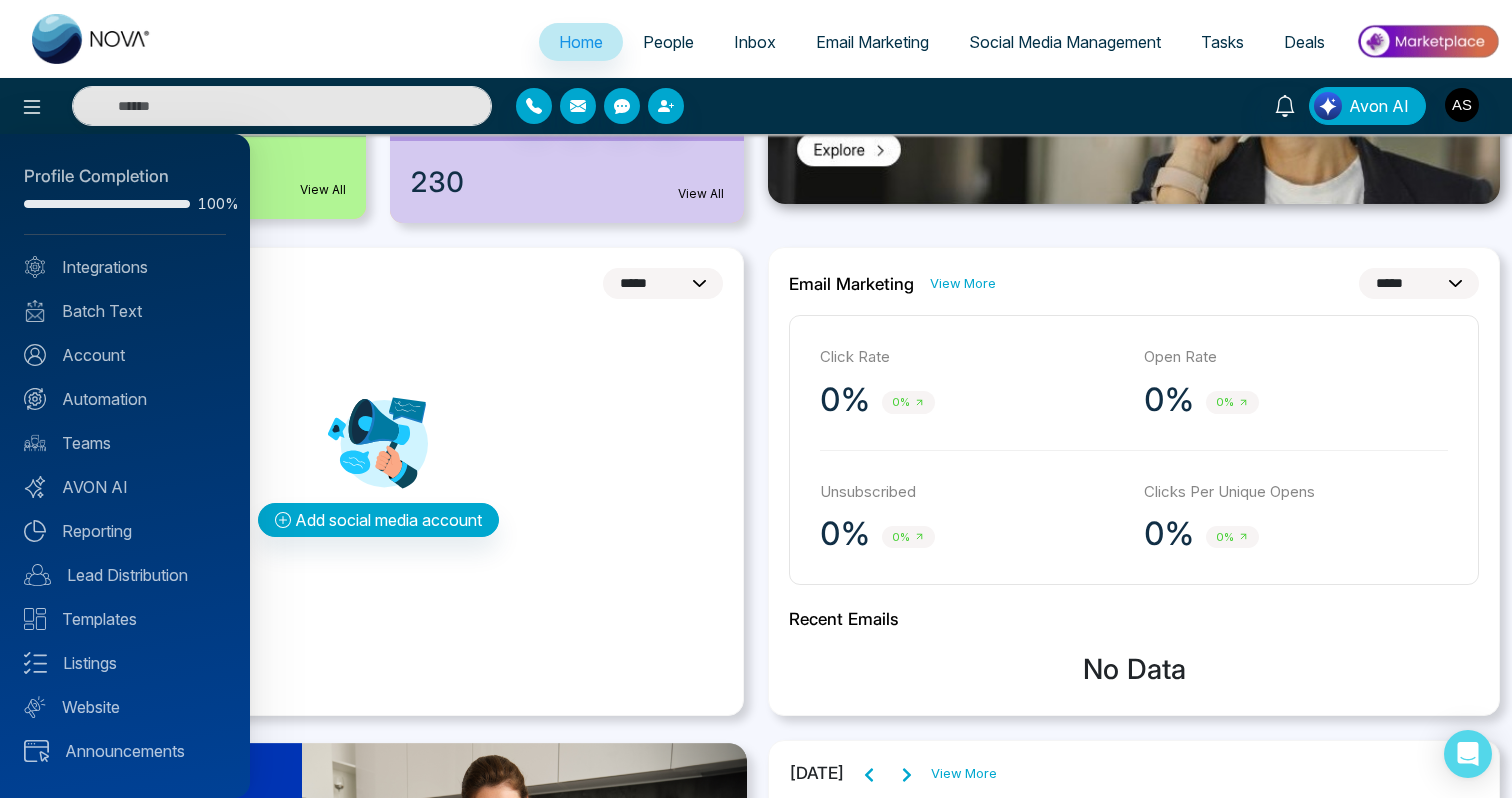click on "Profile Completion 100% Integrations Batch Text Account Automation Teams AVON AI Reporting Lead Distribution Templates Listings Website Announcements" at bounding box center (125, 466) 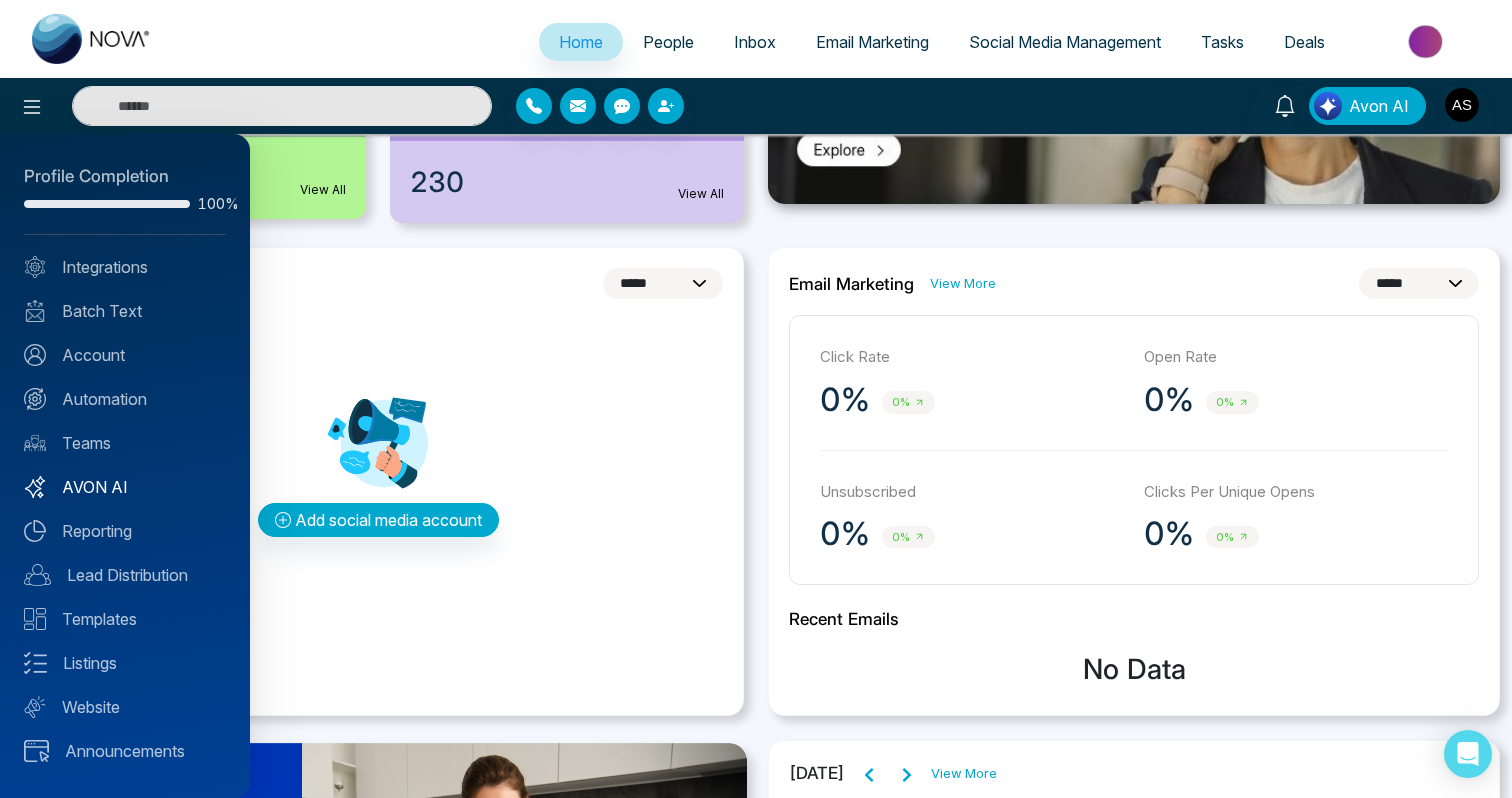 click on "AVON AI" at bounding box center [125, 487] 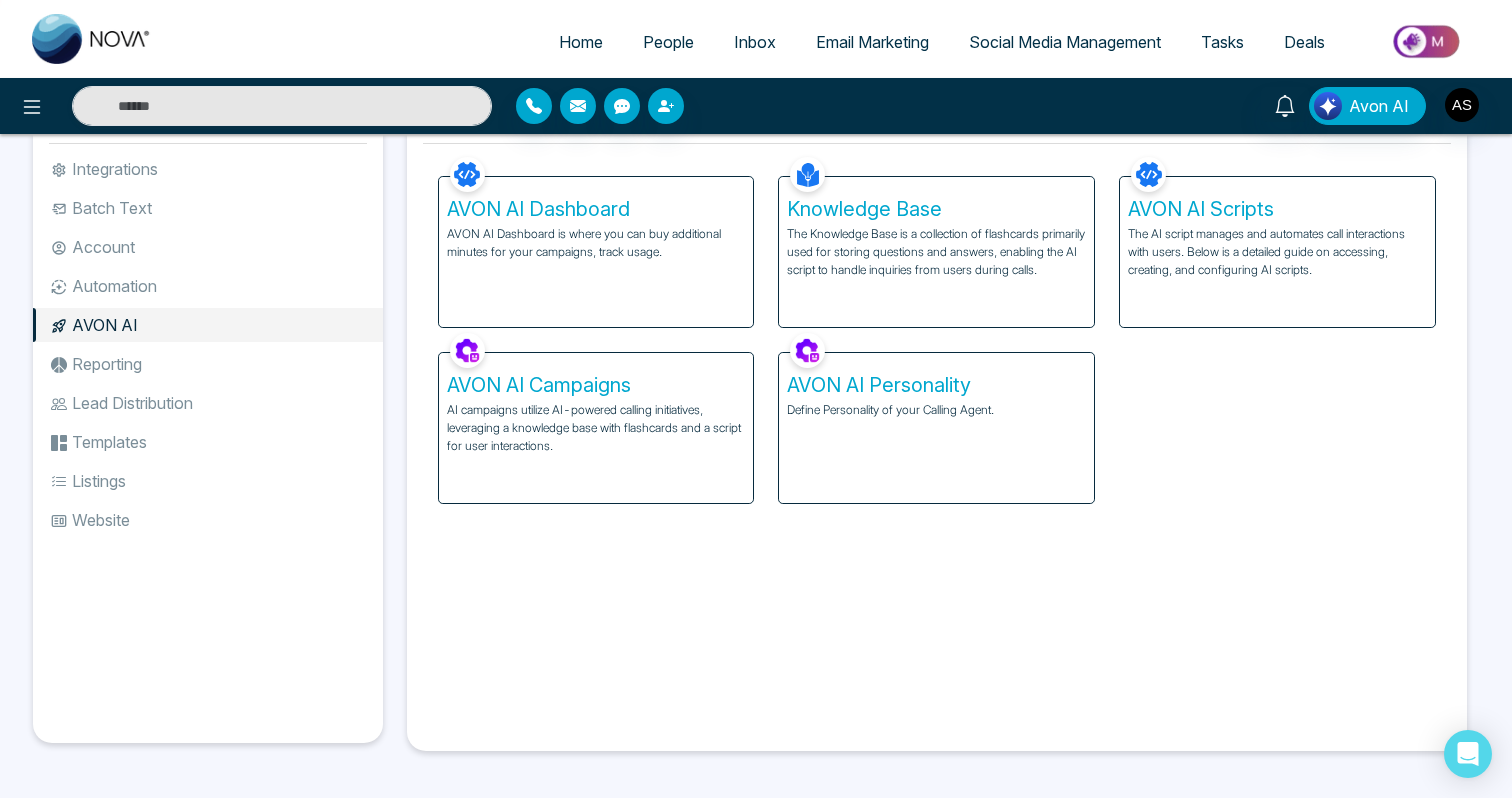 scroll, scrollTop: 0, scrollLeft: 0, axis: both 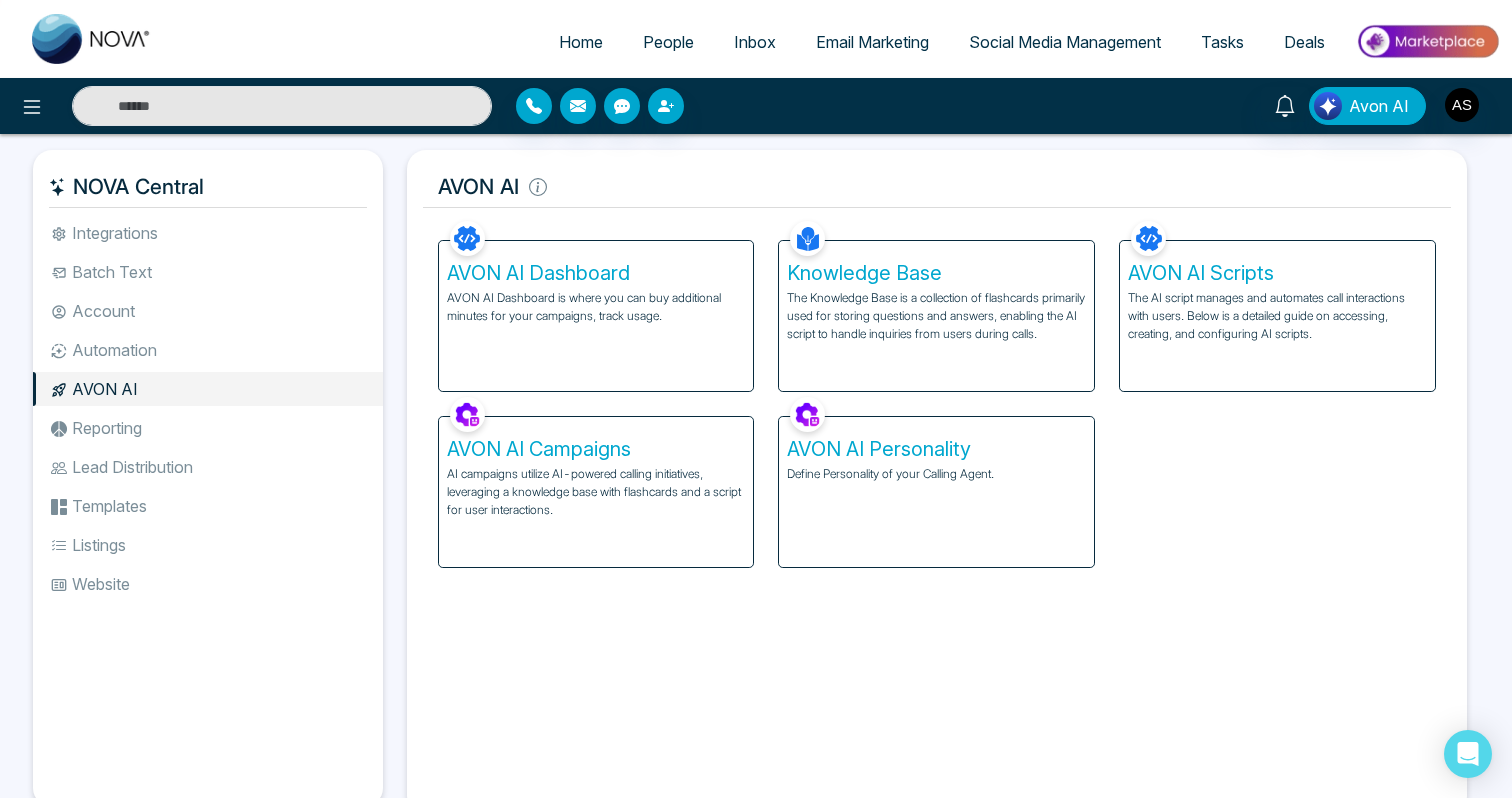 click on "AI campaigns utilize AI-powered calling initiatives, leveraging a knowledge base with flashcards and a script for user interactions." at bounding box center [596, 492] 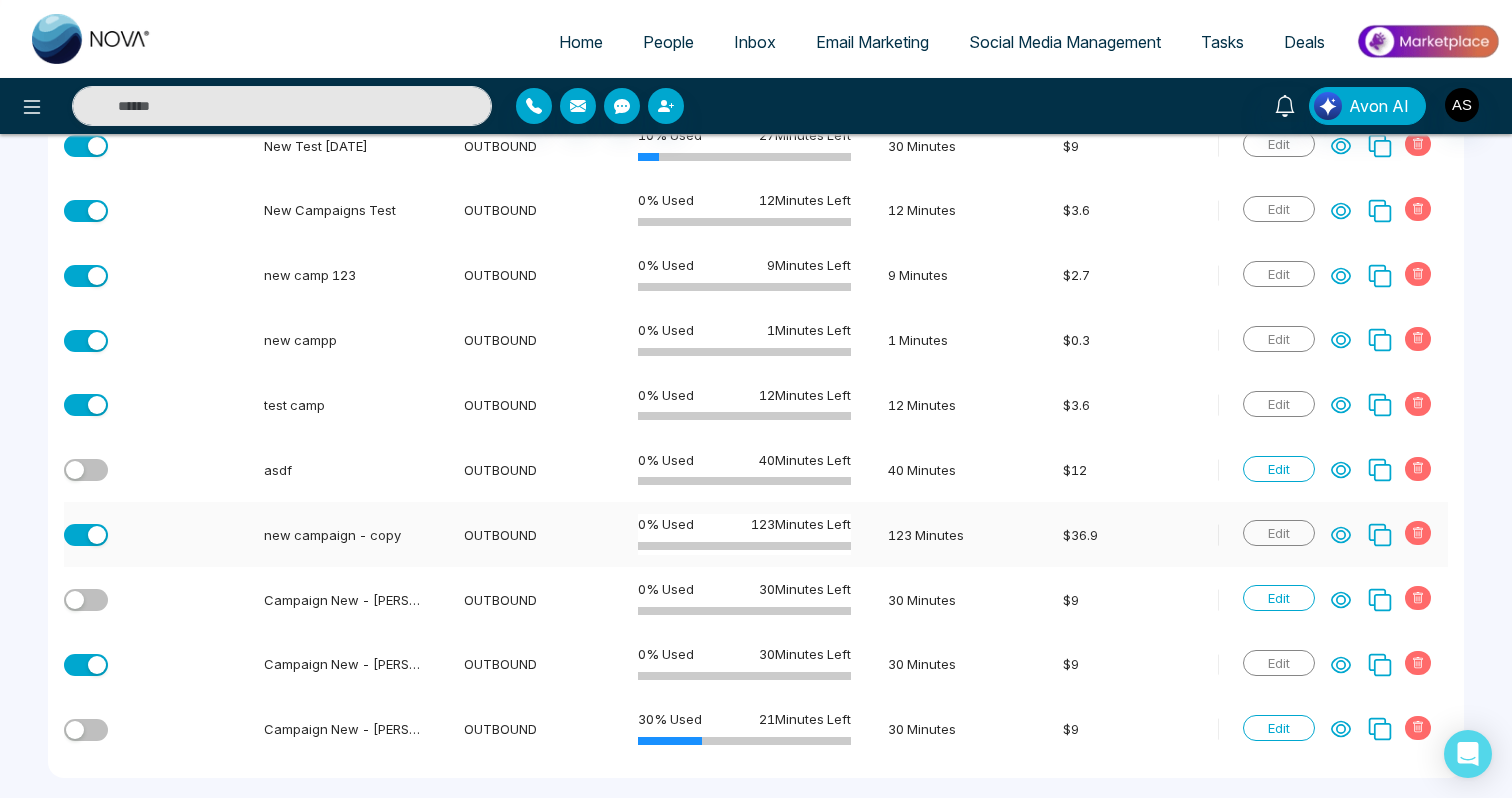 scroll, scrollTop: 1837, scrollLeft: 0, axis: vertical 